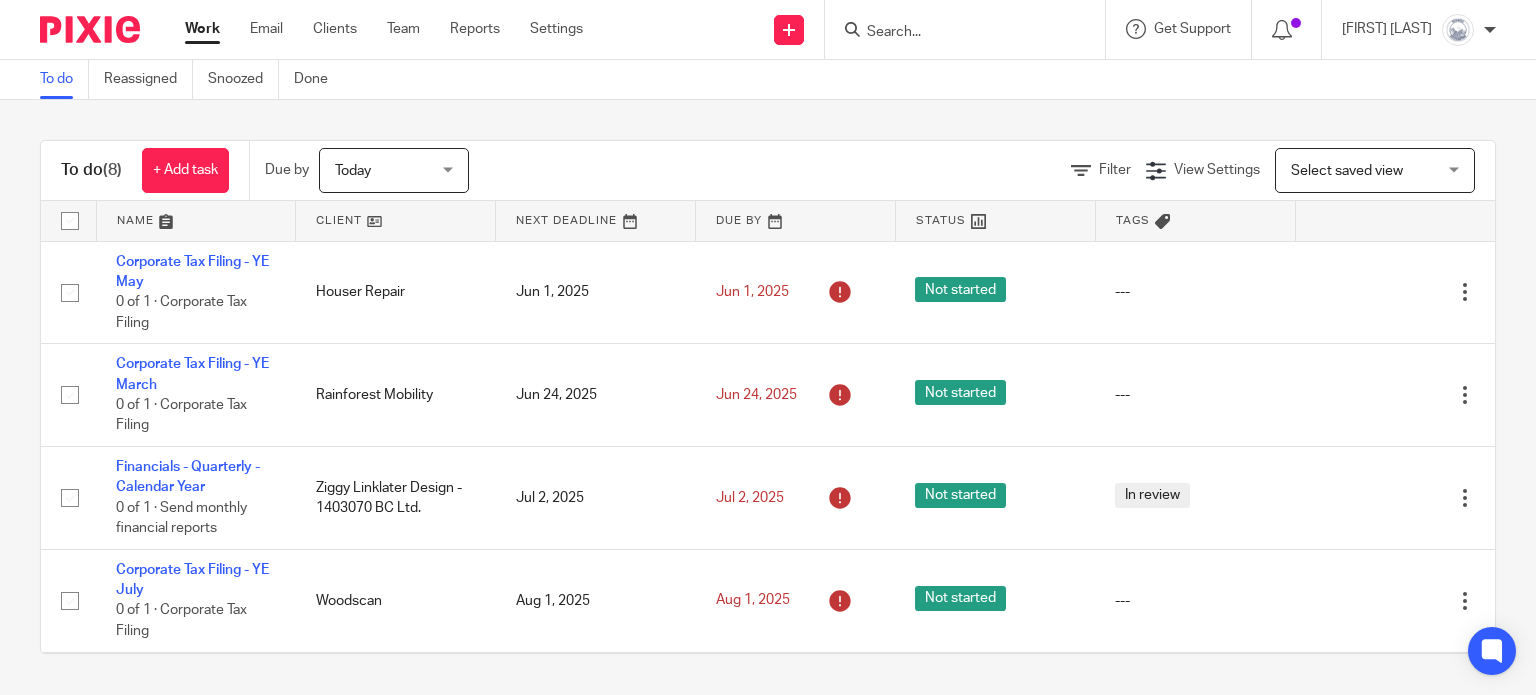 scroll, scrollTop: 0, scrollLeft: 0, axis: both 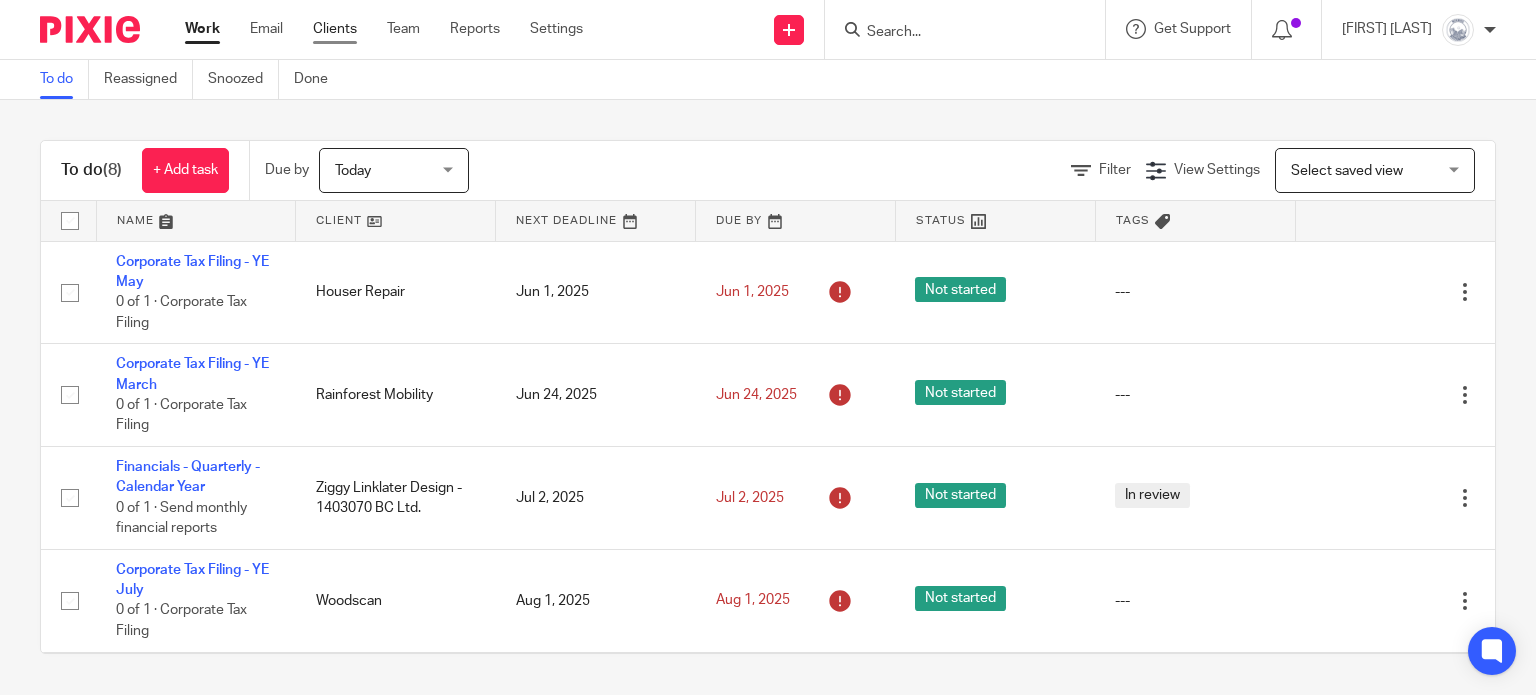 click on "Clients" at bounding box center [335, 29] 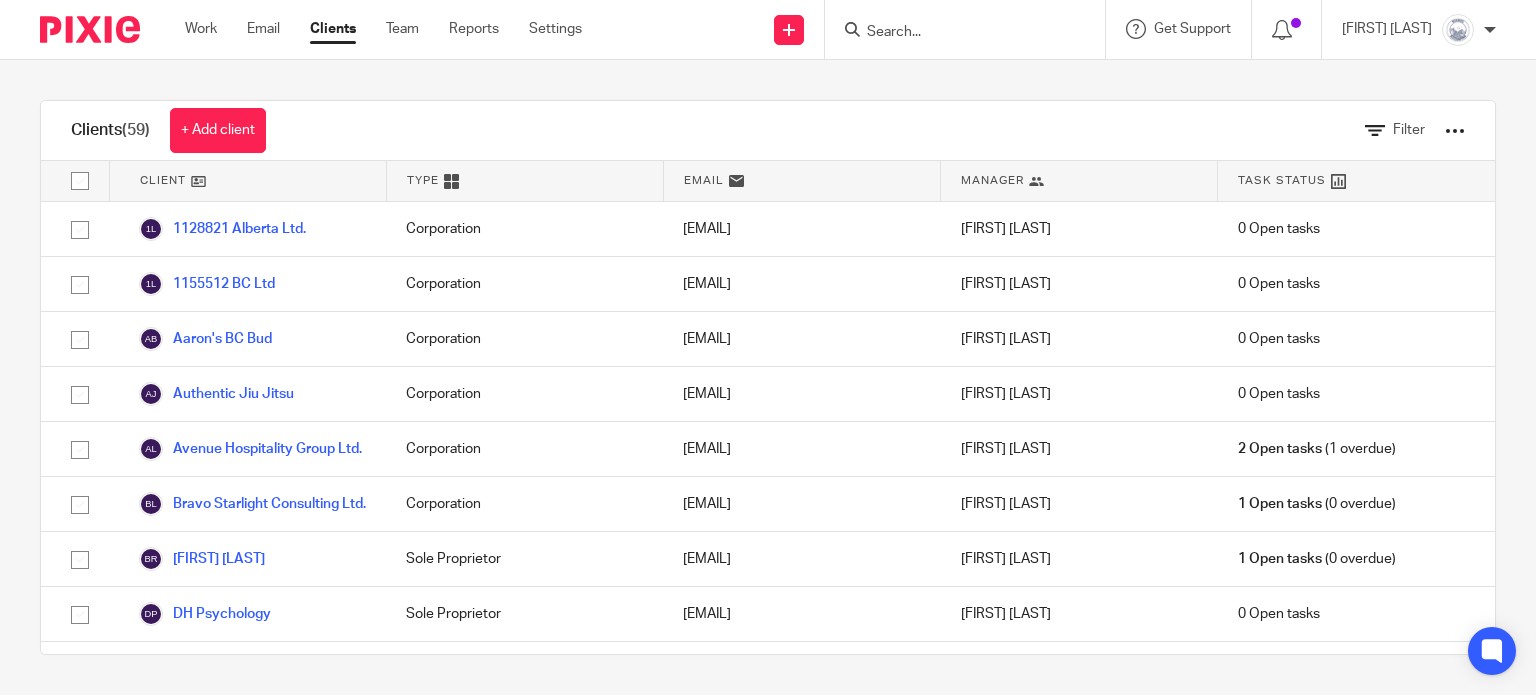 scroll, scrollTop: 0, scrollLeft: 0, axis: both 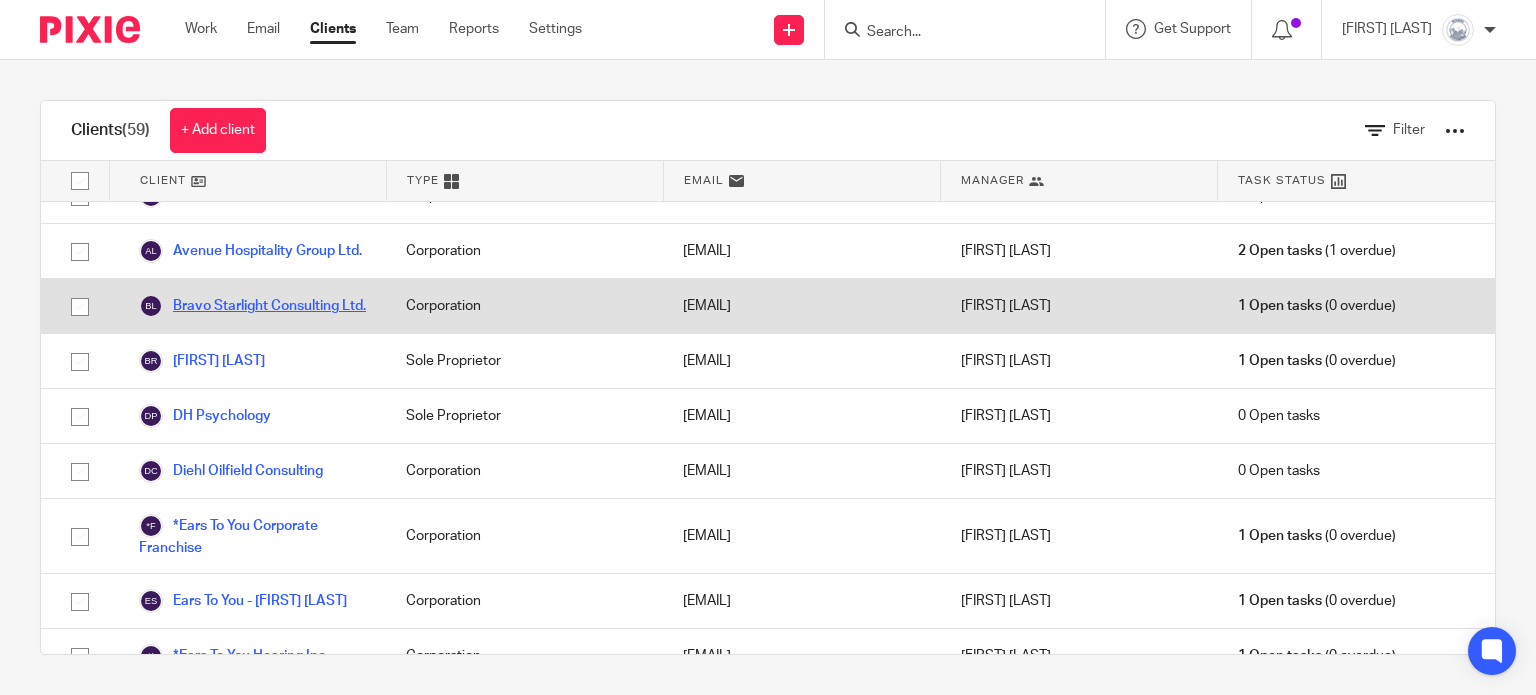 click on "Bravo Starlight Consulting Ltd." at bounding box center [252, 306] 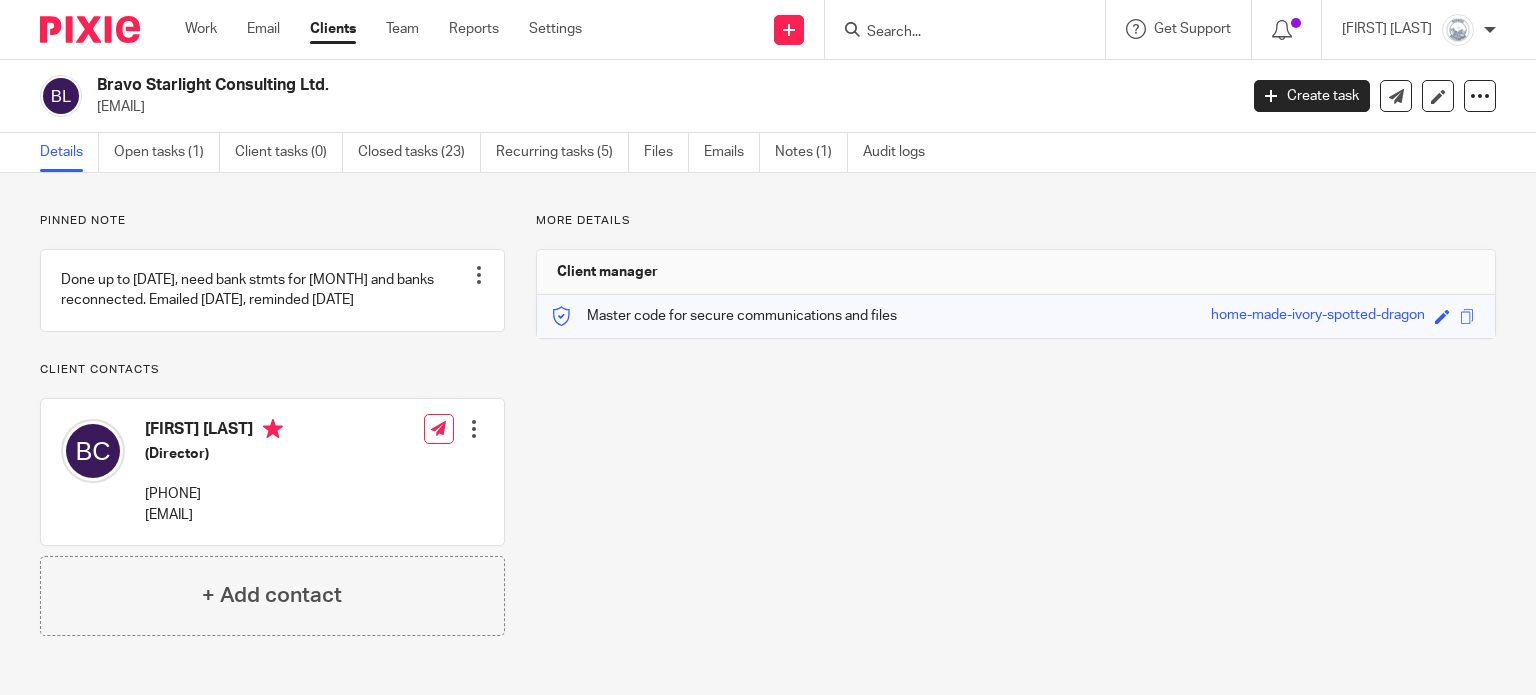 scroll, scrollTop: 0, scrollLeft: 0, axis: both 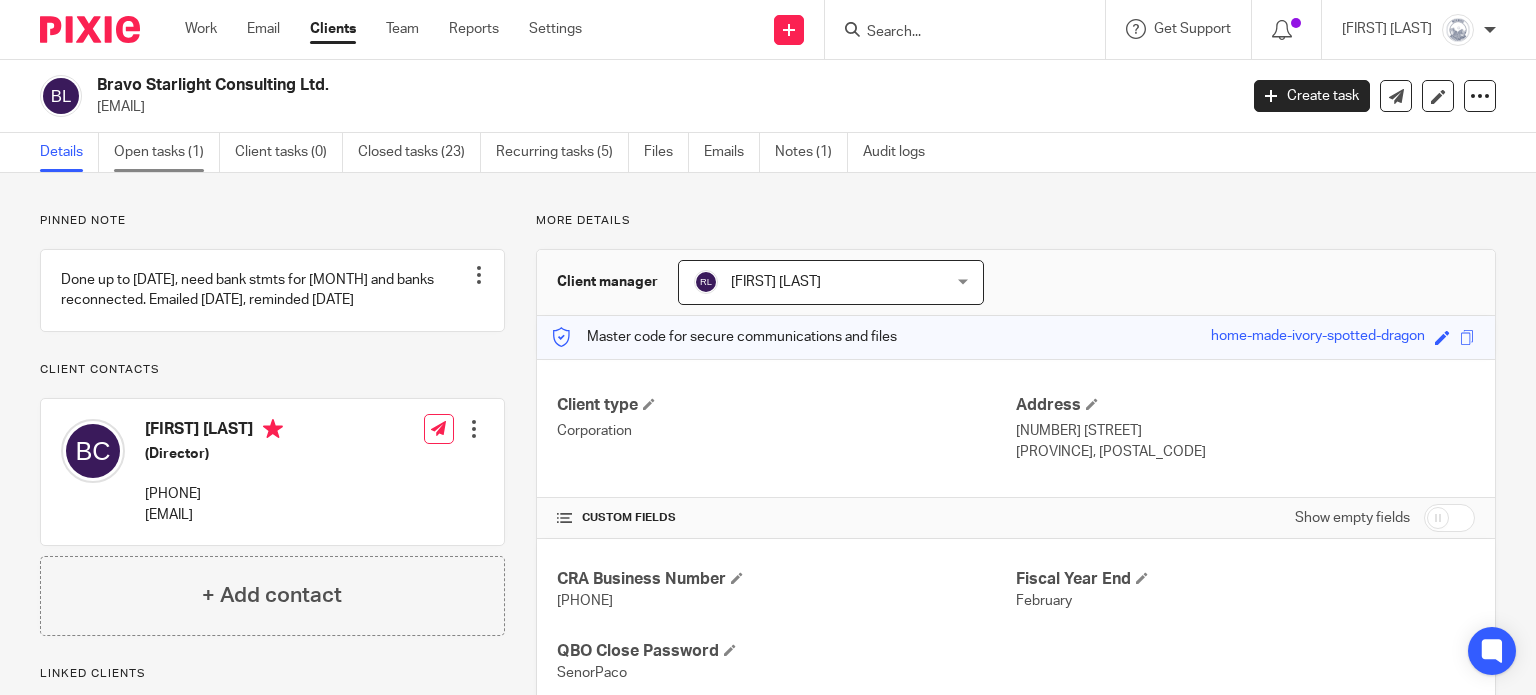 click on "Open tasks (1)" at bounding box center [167, 152] 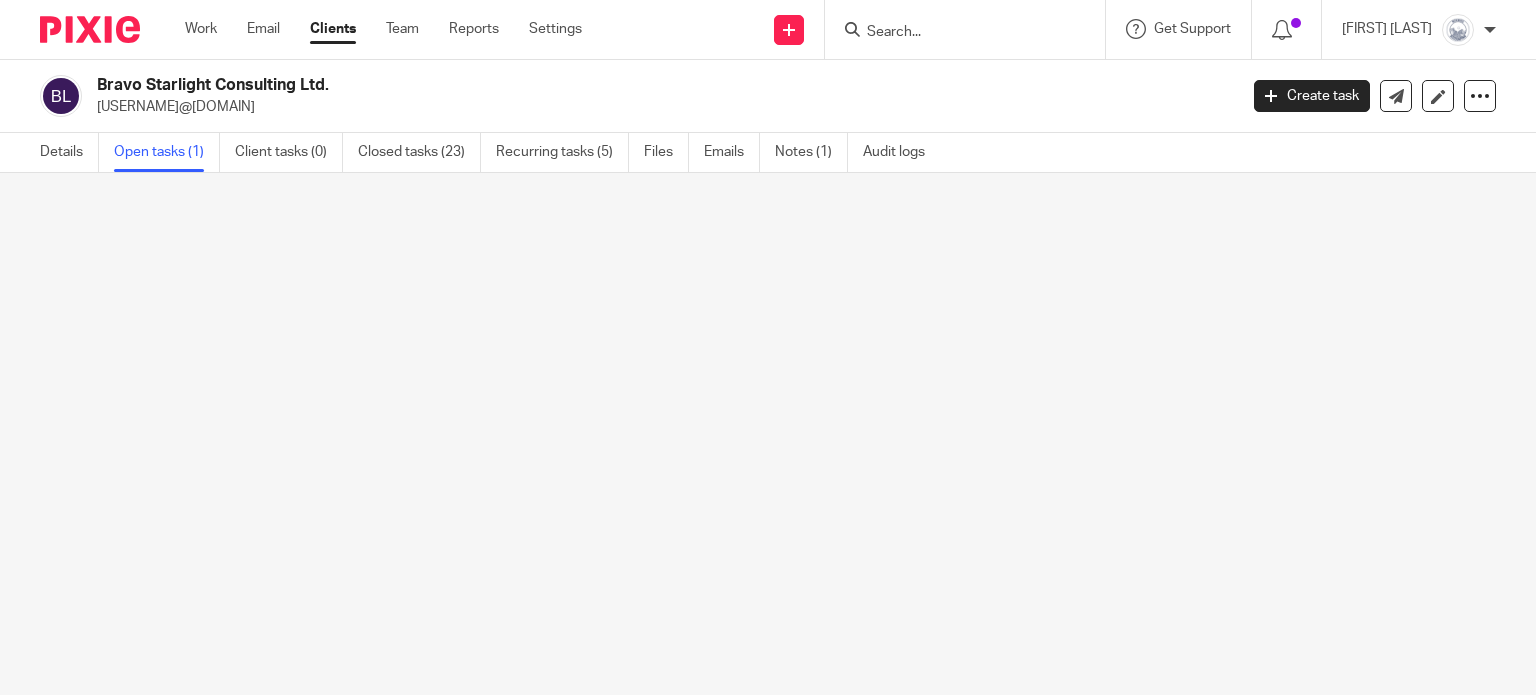 scroll, scrollTop: 0, scrollLeft: 0, axis: both 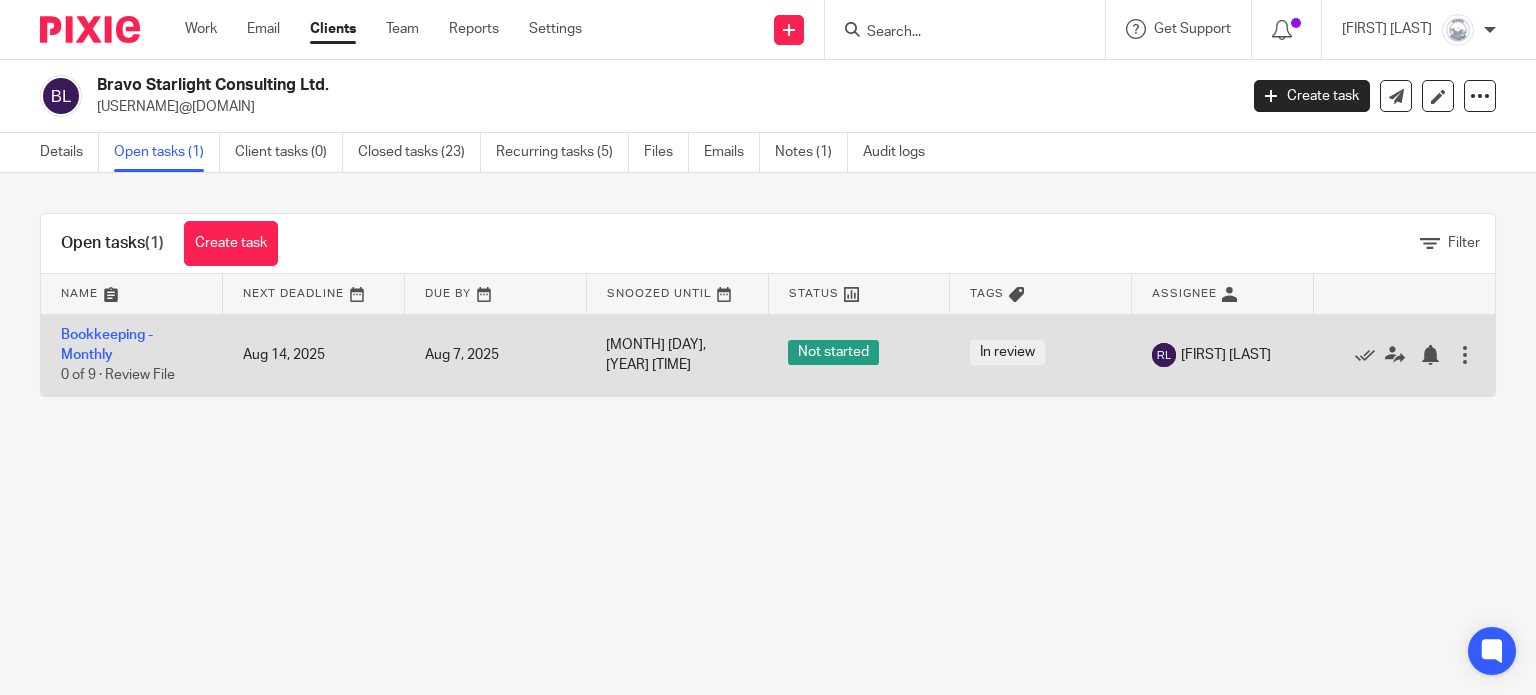 click at bounding box center (1465, 355) 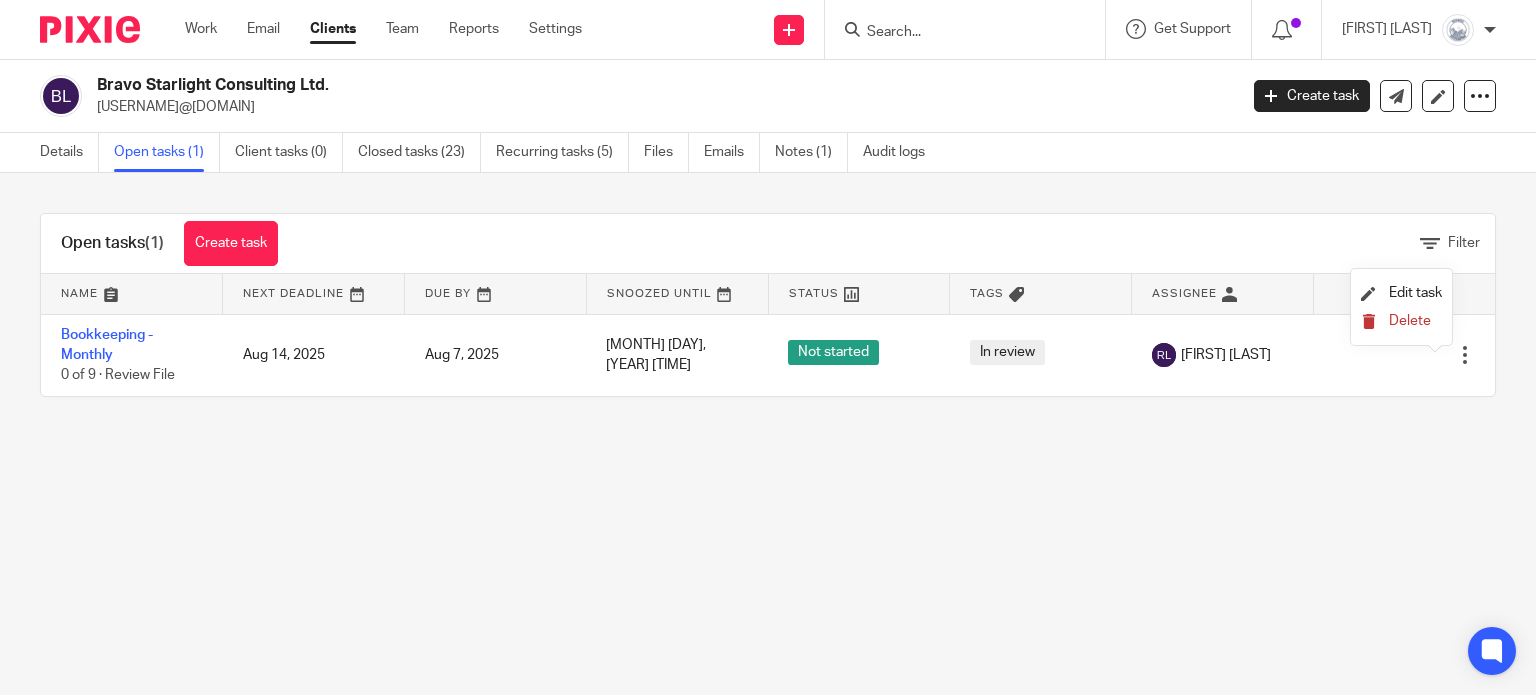 click on "Delete" at bounding box center (1410, 321) 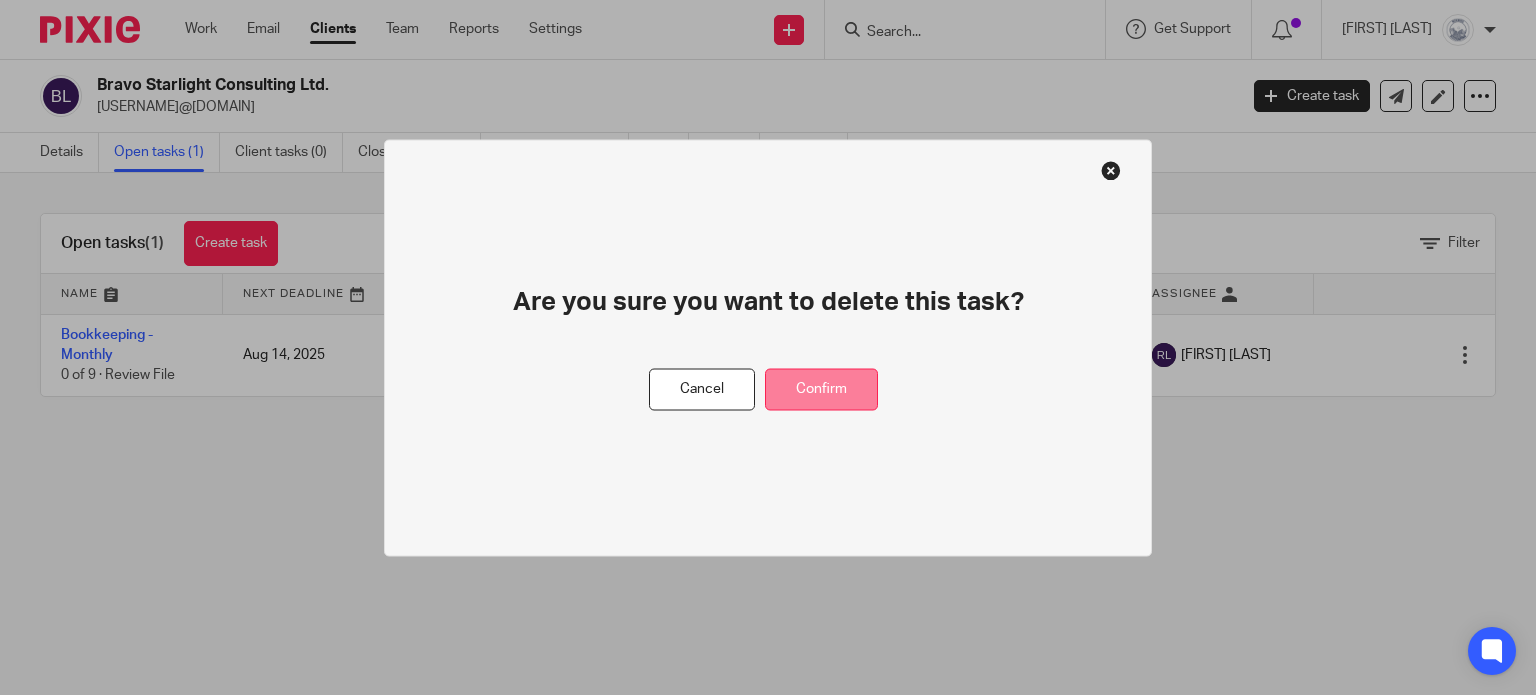 click on "Confirm" at bounding box center (821, 389) 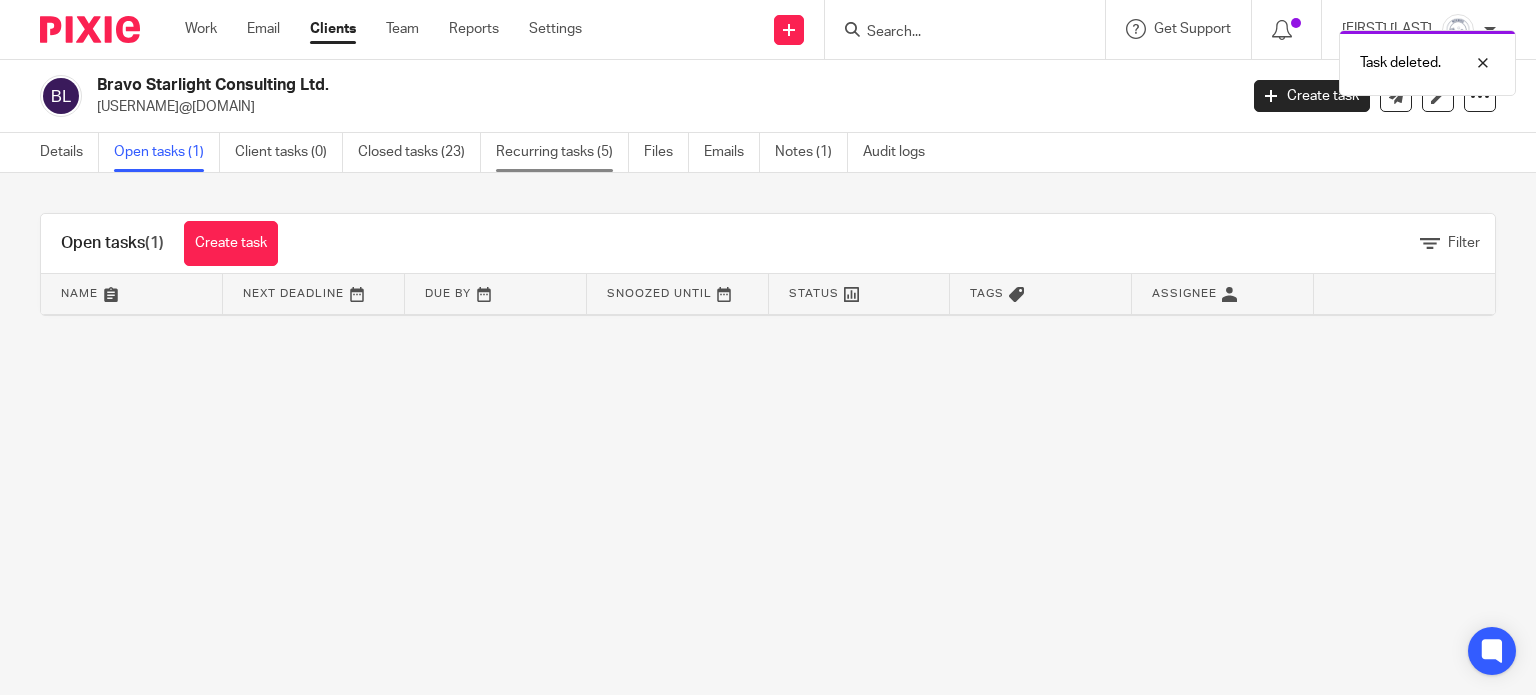 click on "Recurring tasks (5)" at bounding box center (562, 152) 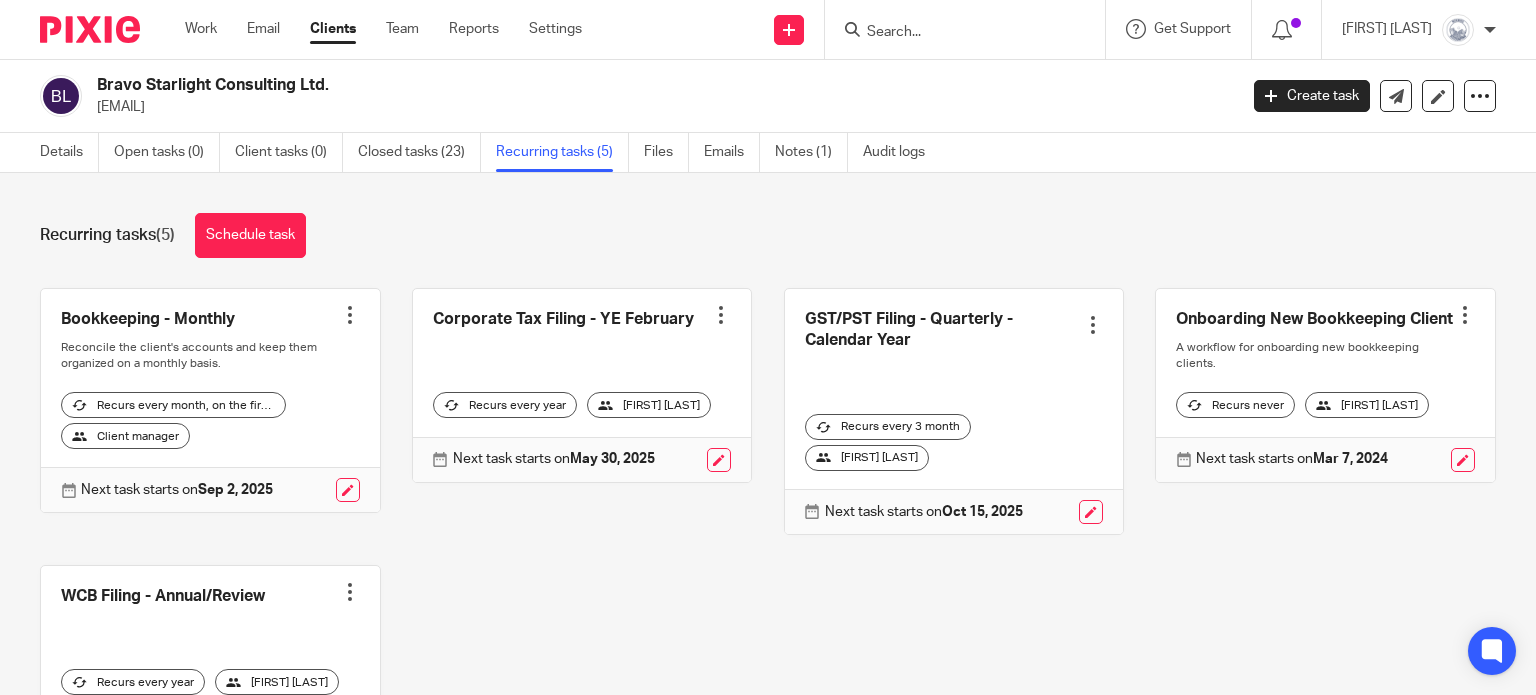 scroll, scrollTop: 0, scrollLeft: 0, axis: both 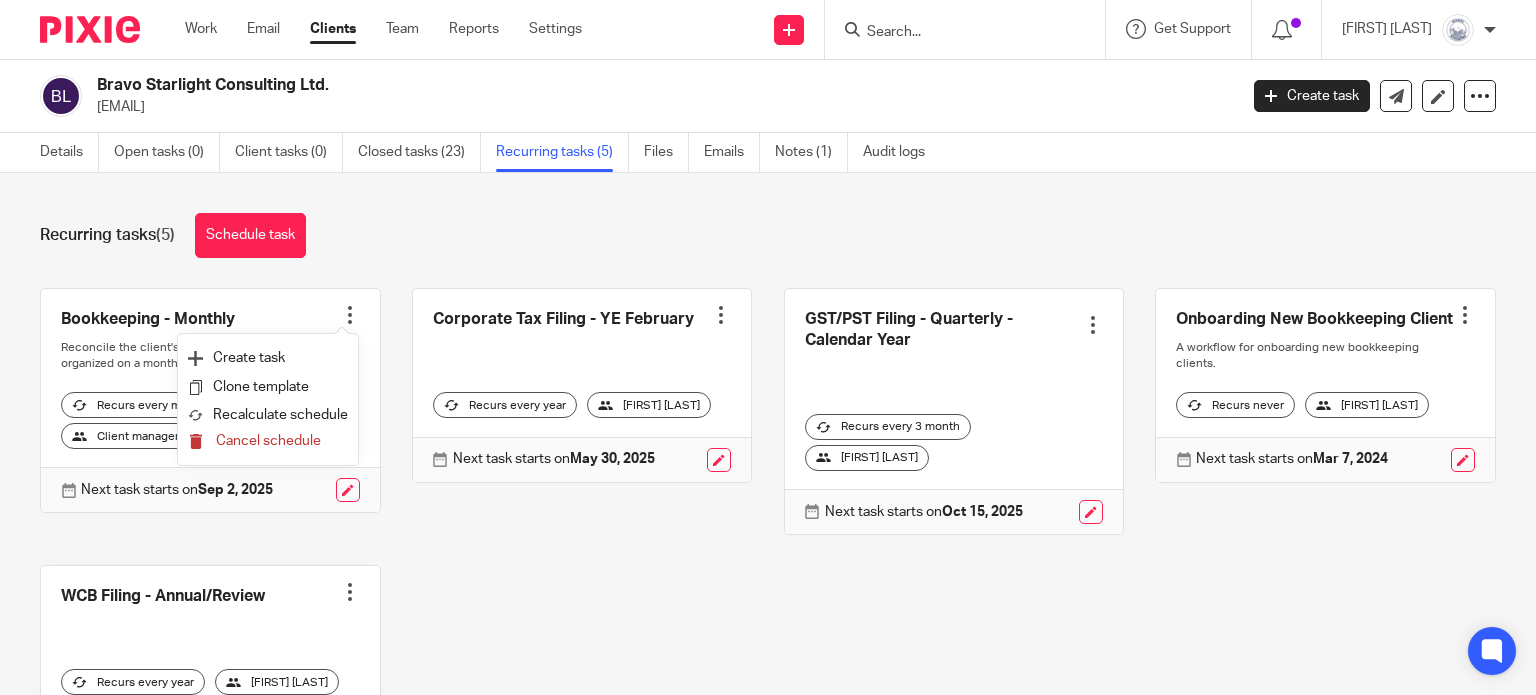 click on "Cancel schedule" at bounding box center (268, 441) 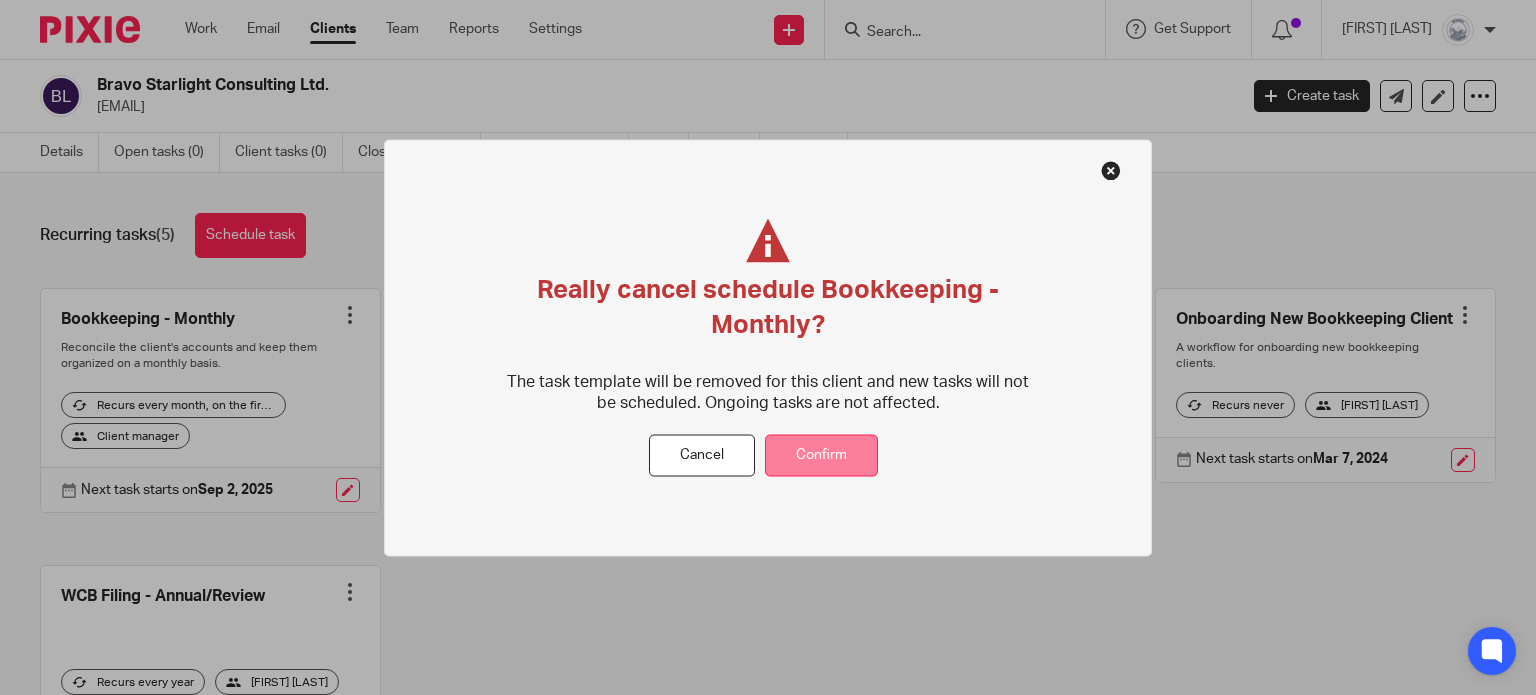click on "Confirm" at bounding box center [821, 455] 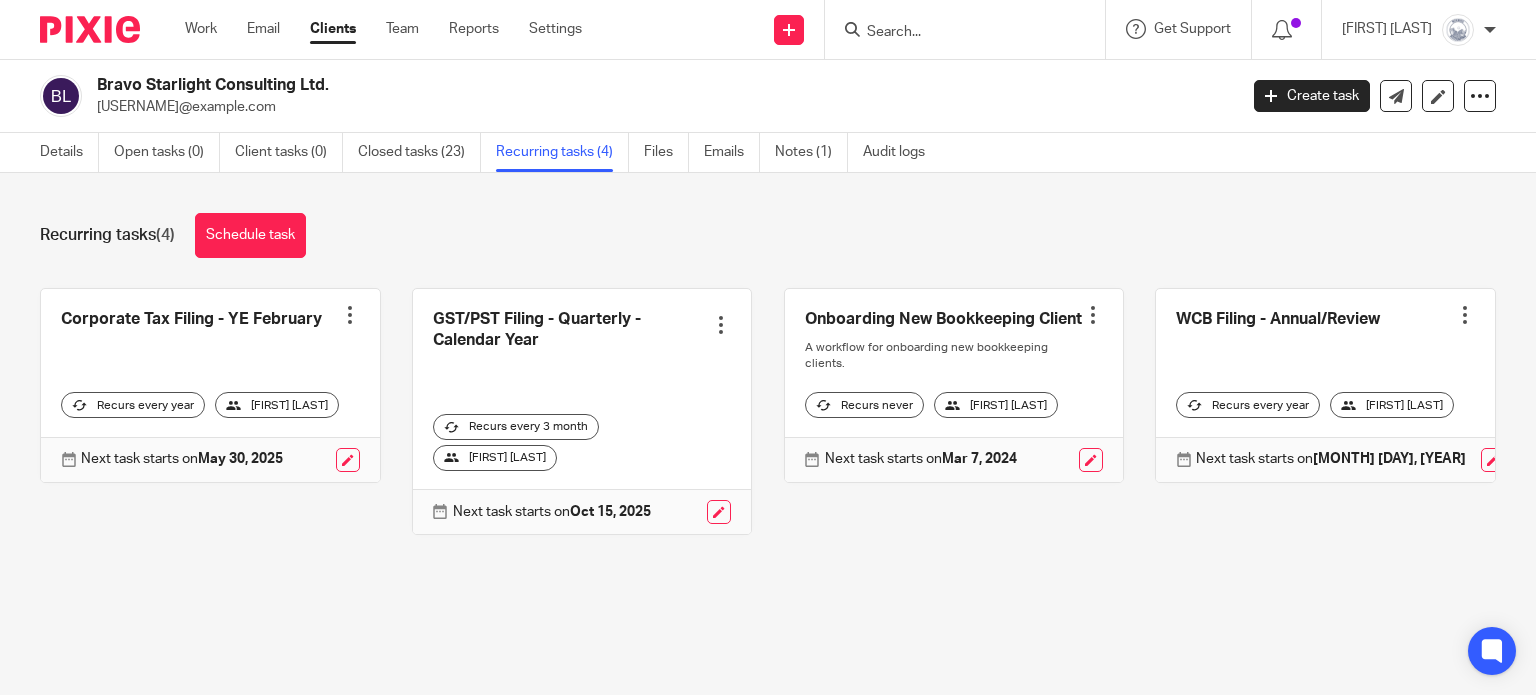 scroll, scrollTop: 0, scrollLeft: 0, axis: both 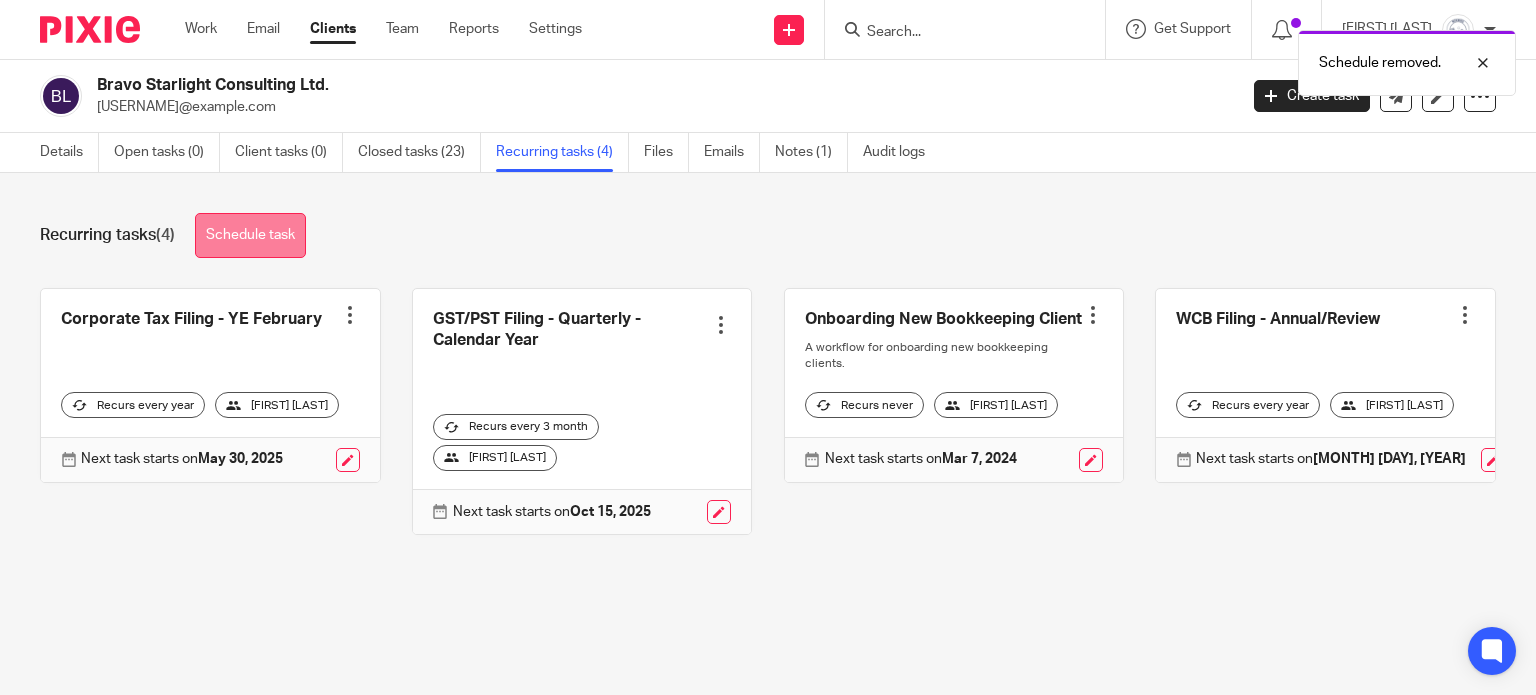 click on "Schedule task" at bounding box center [250, 235] 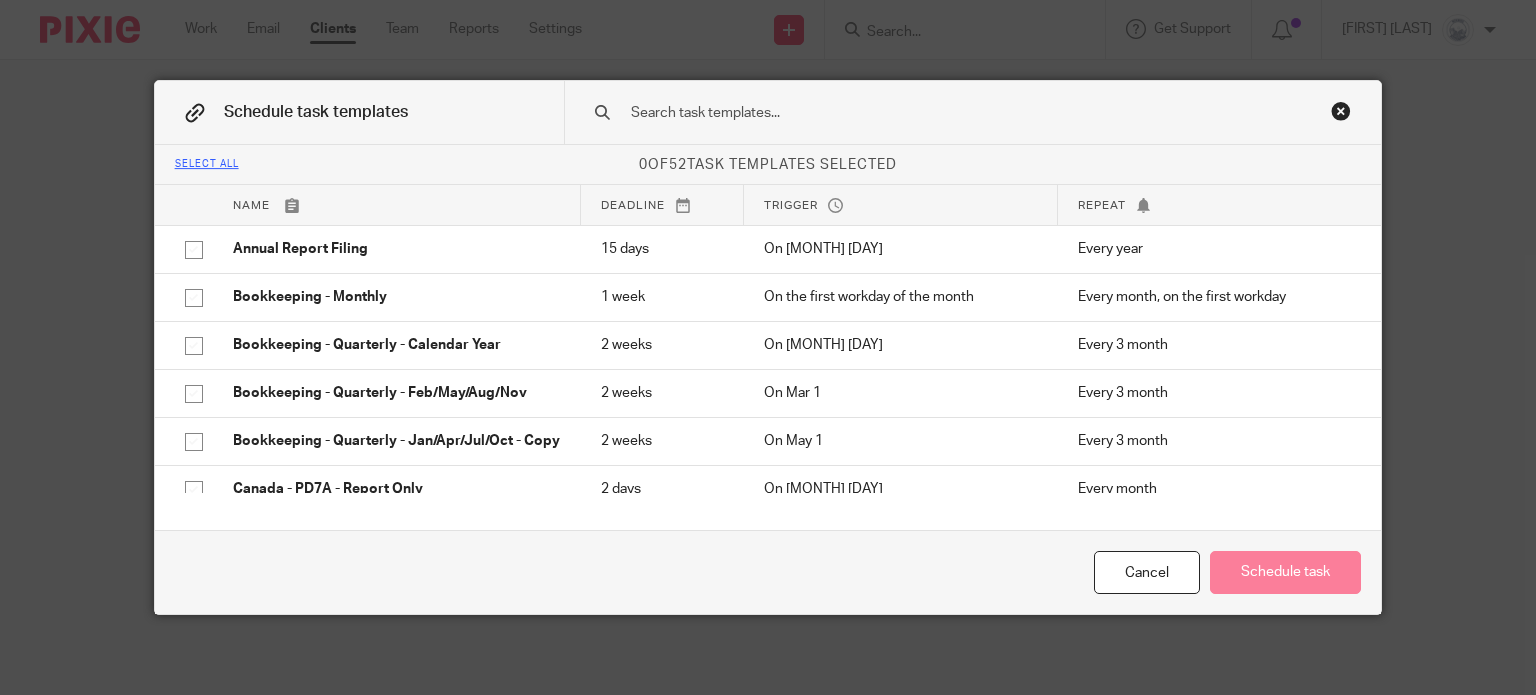 scroll, scrollTop: 0, scrollLeft: 0, axis: both 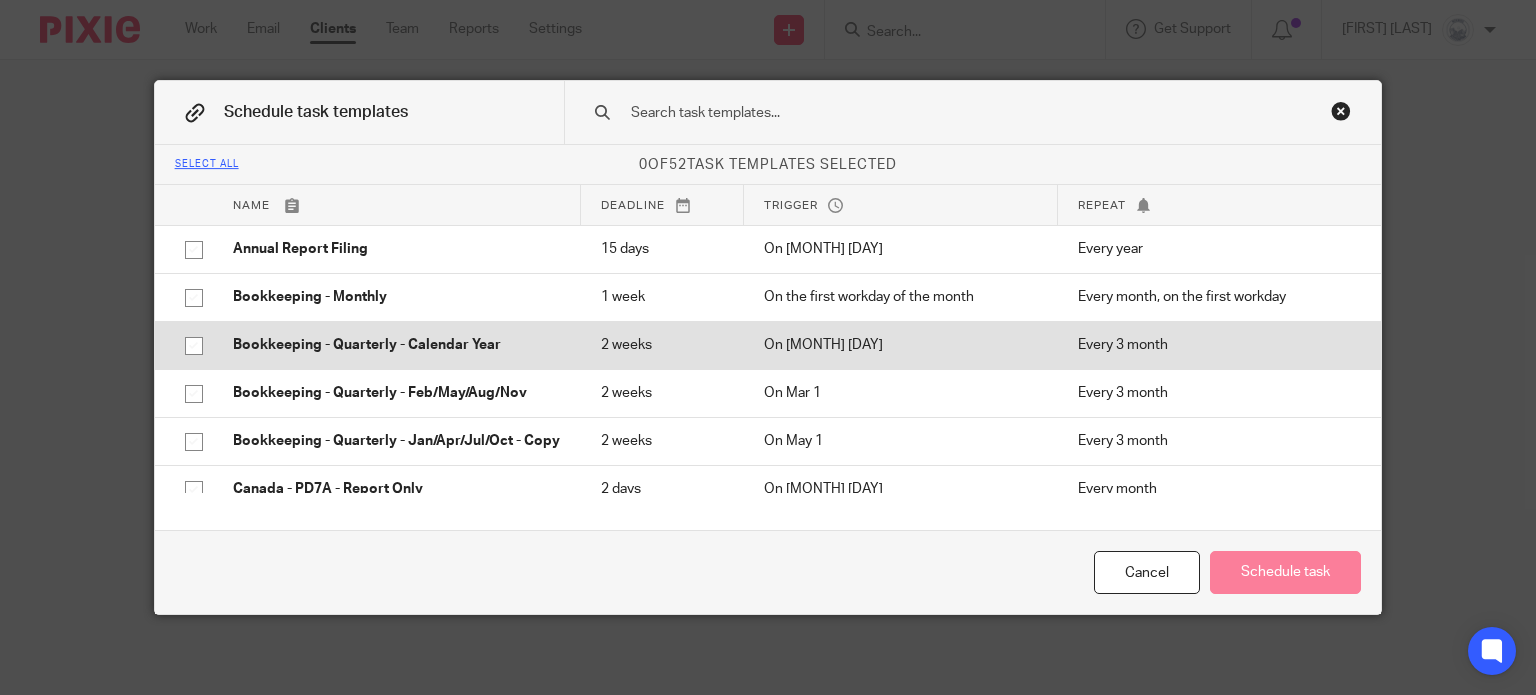 click on "Bookkeeping - Quarterly - Calendar Year" at bounding box center [397, 345] 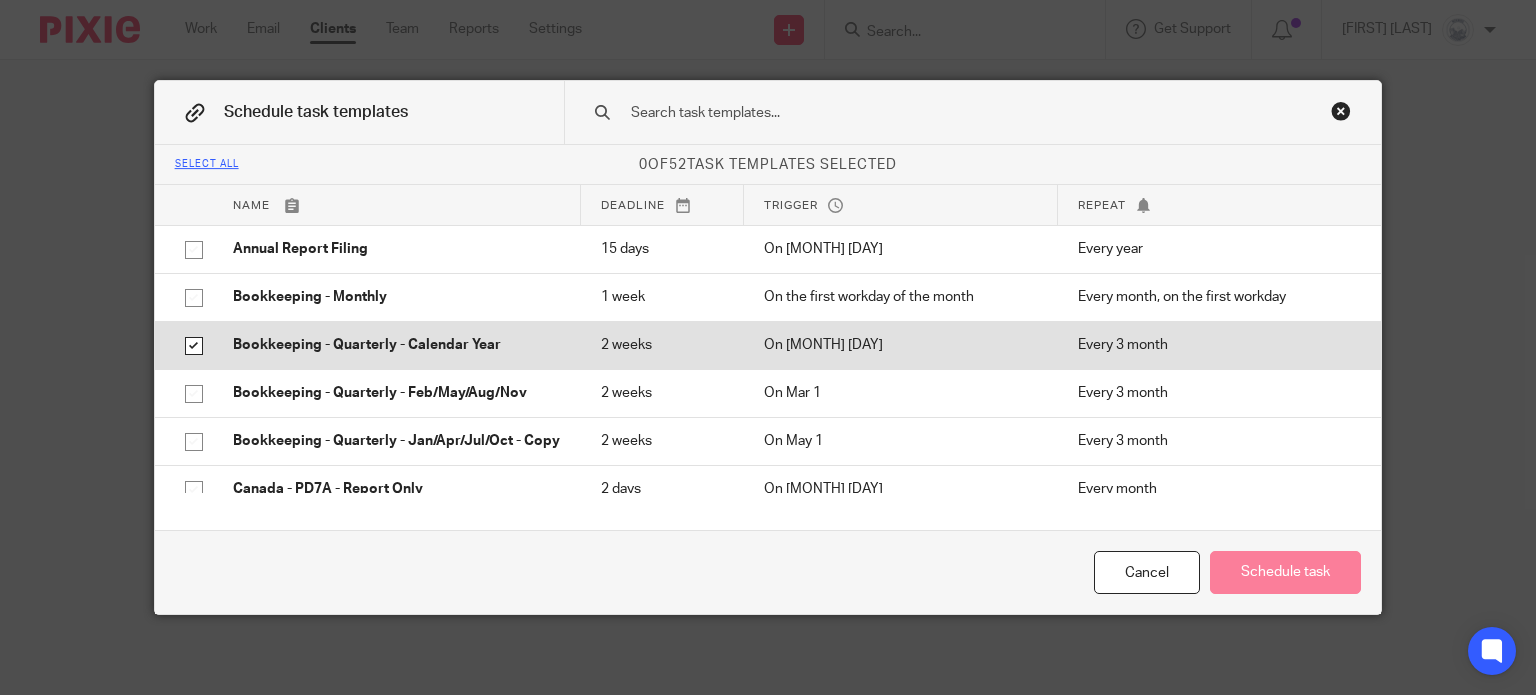 checkbox on "true" 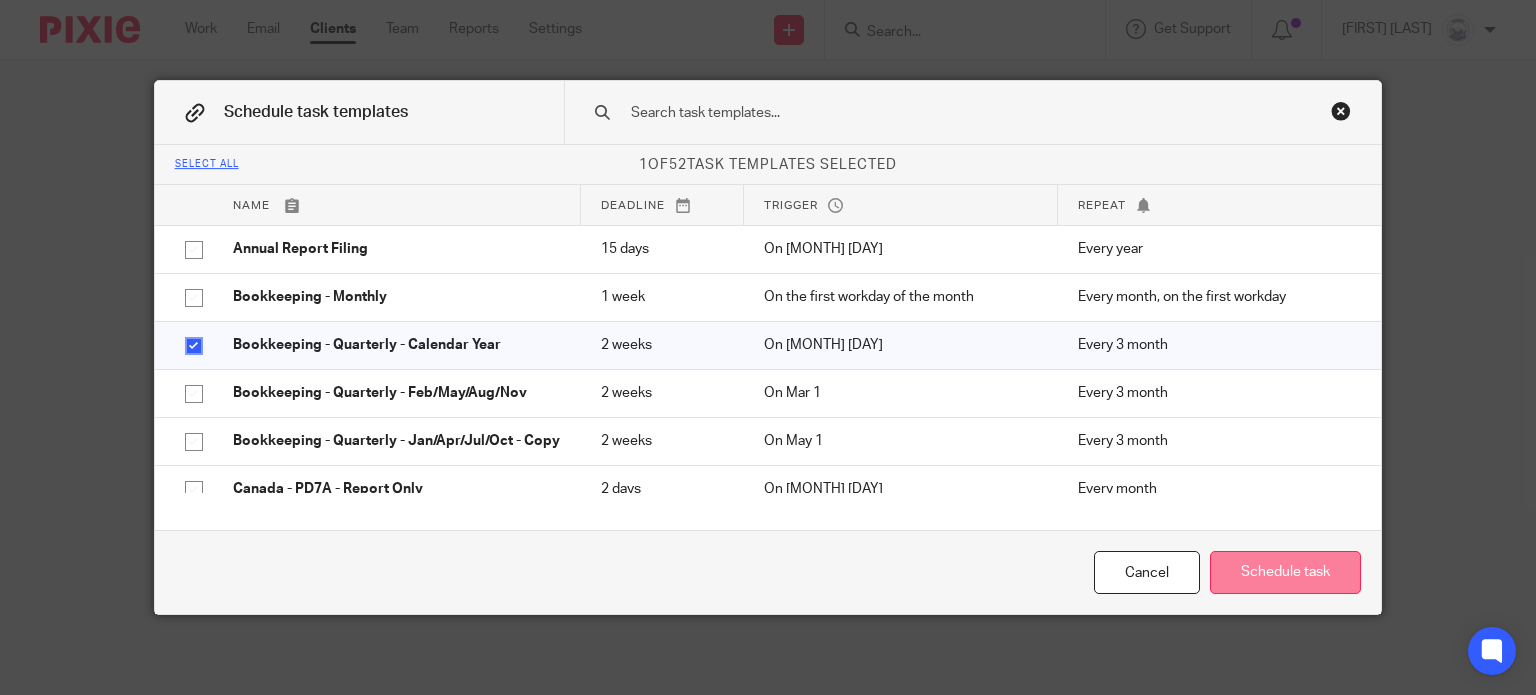 click on "Schedule task" at bounding box center (1285, 572) 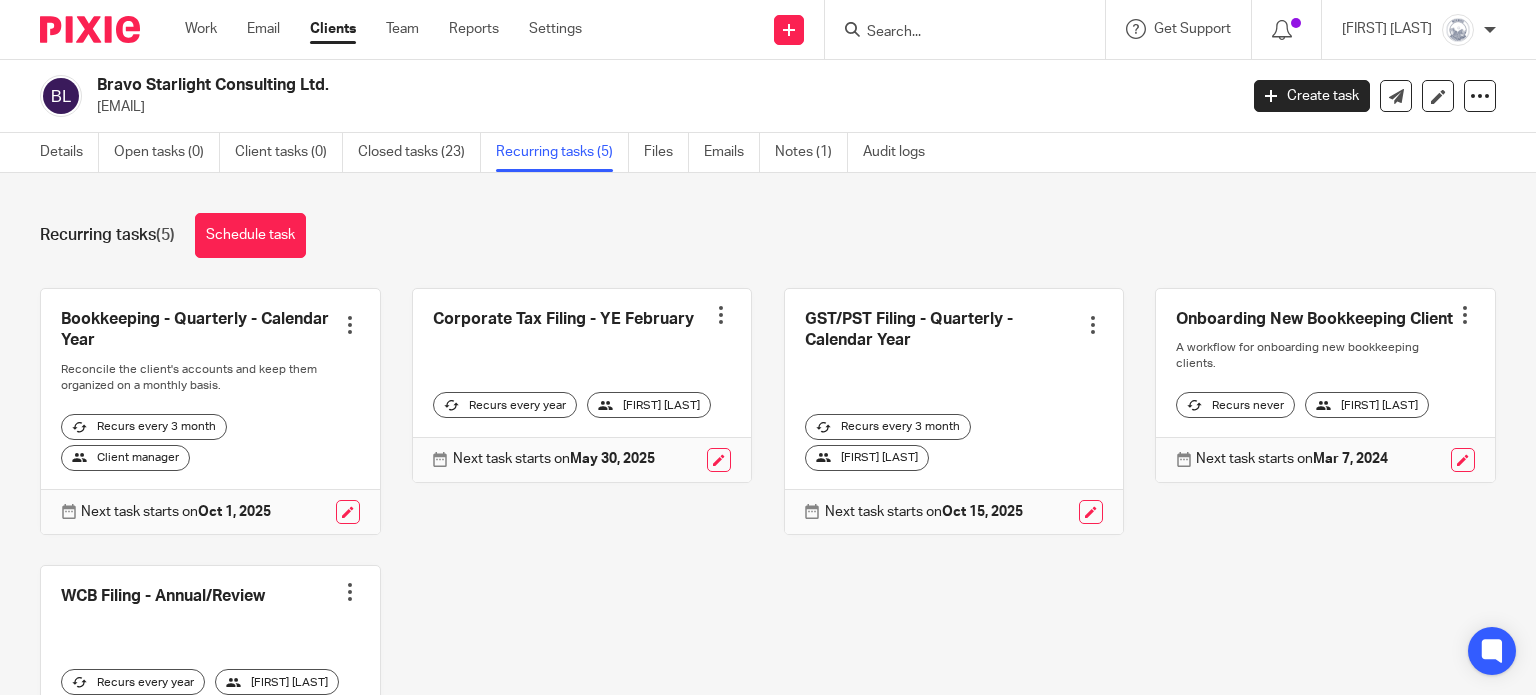 scroll, scrollTop: 0, scrollLeft: 0, axis: both 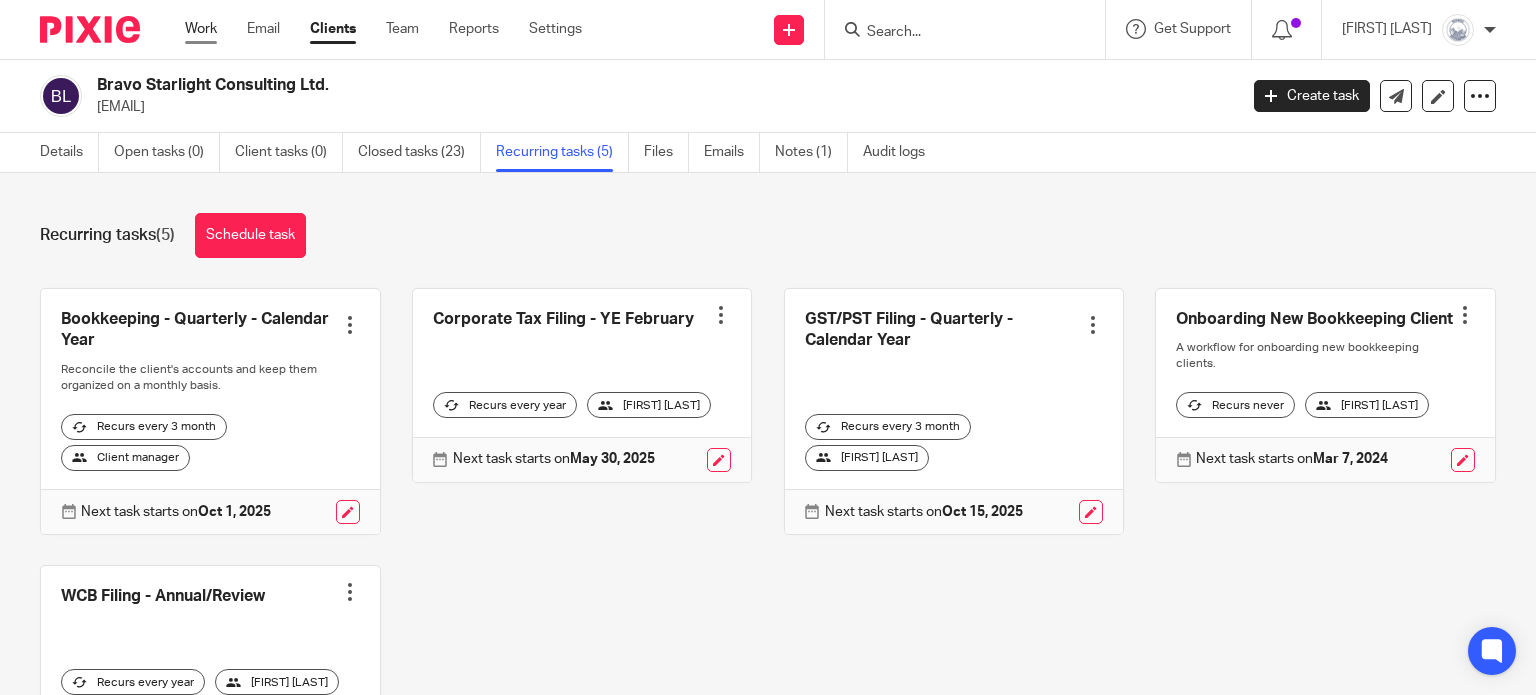 click on "Work" at bounding box center (201, 29) 